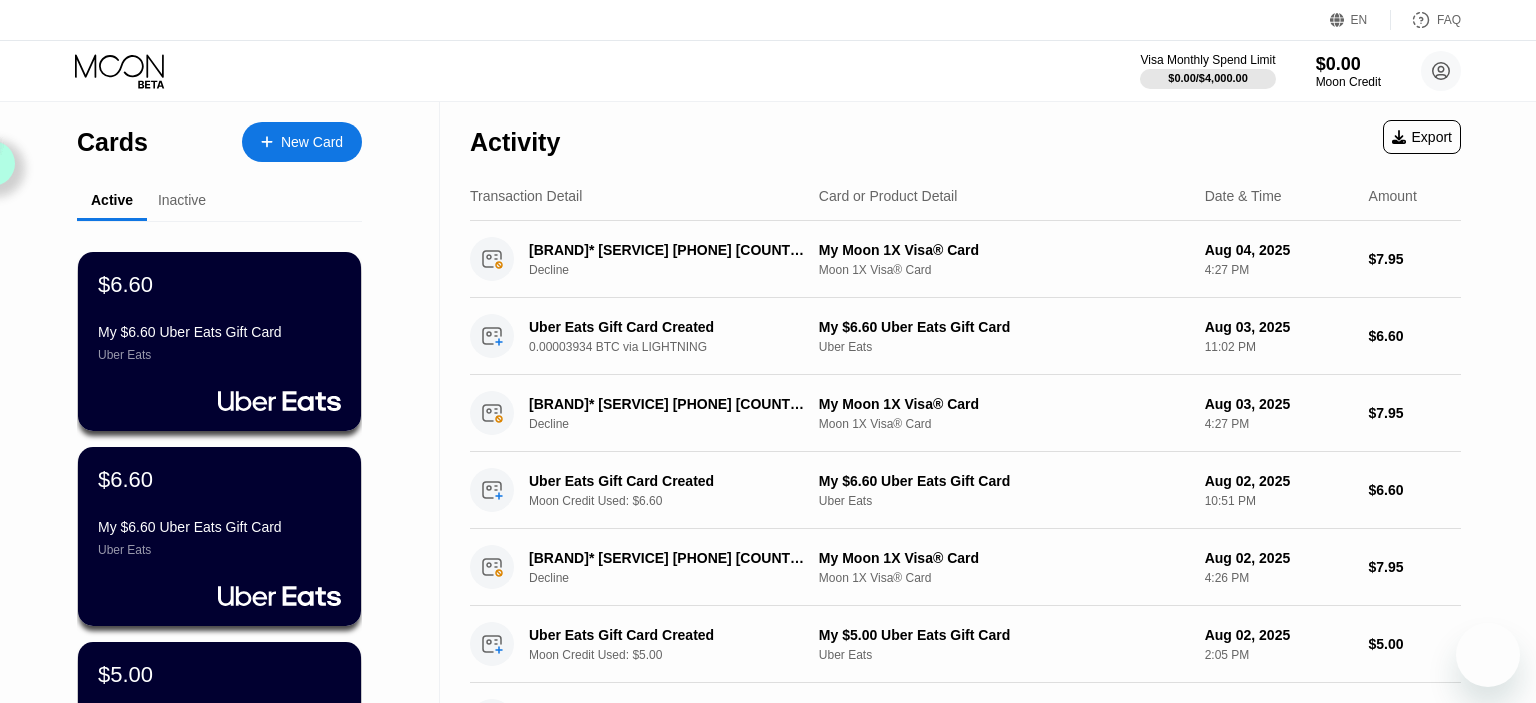 click on "New Card" at bounding box center (302, 142) 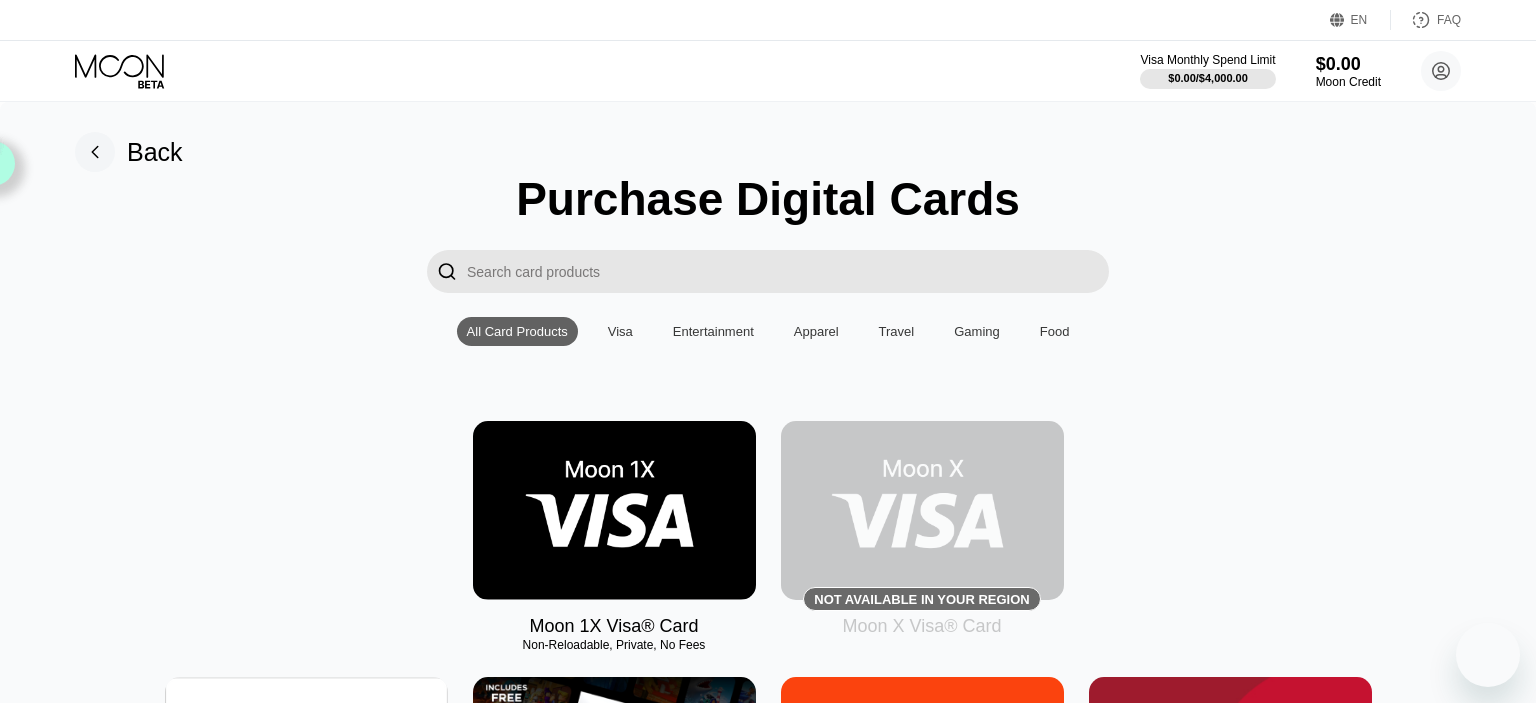 click at bounding box center (306, 766) 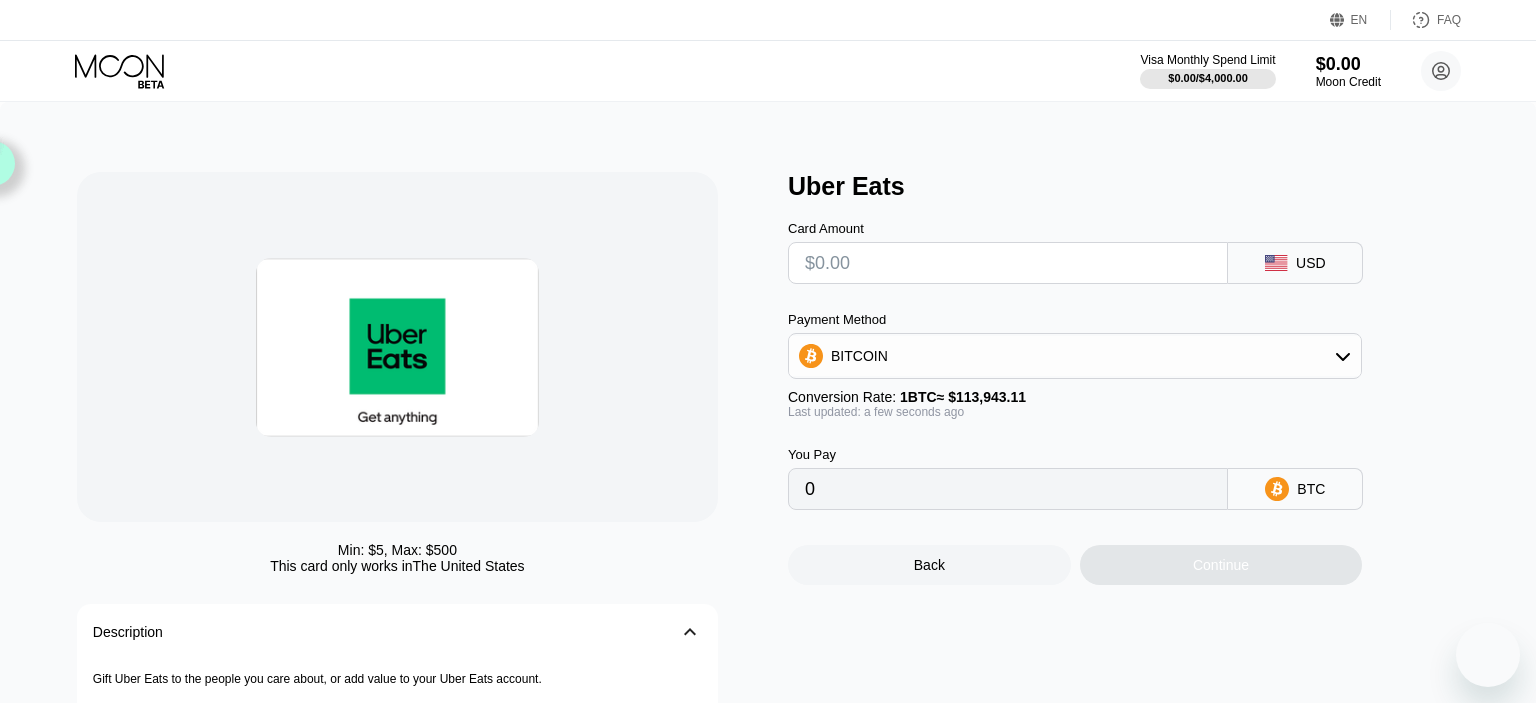 click at bounding box center [1008, 263] 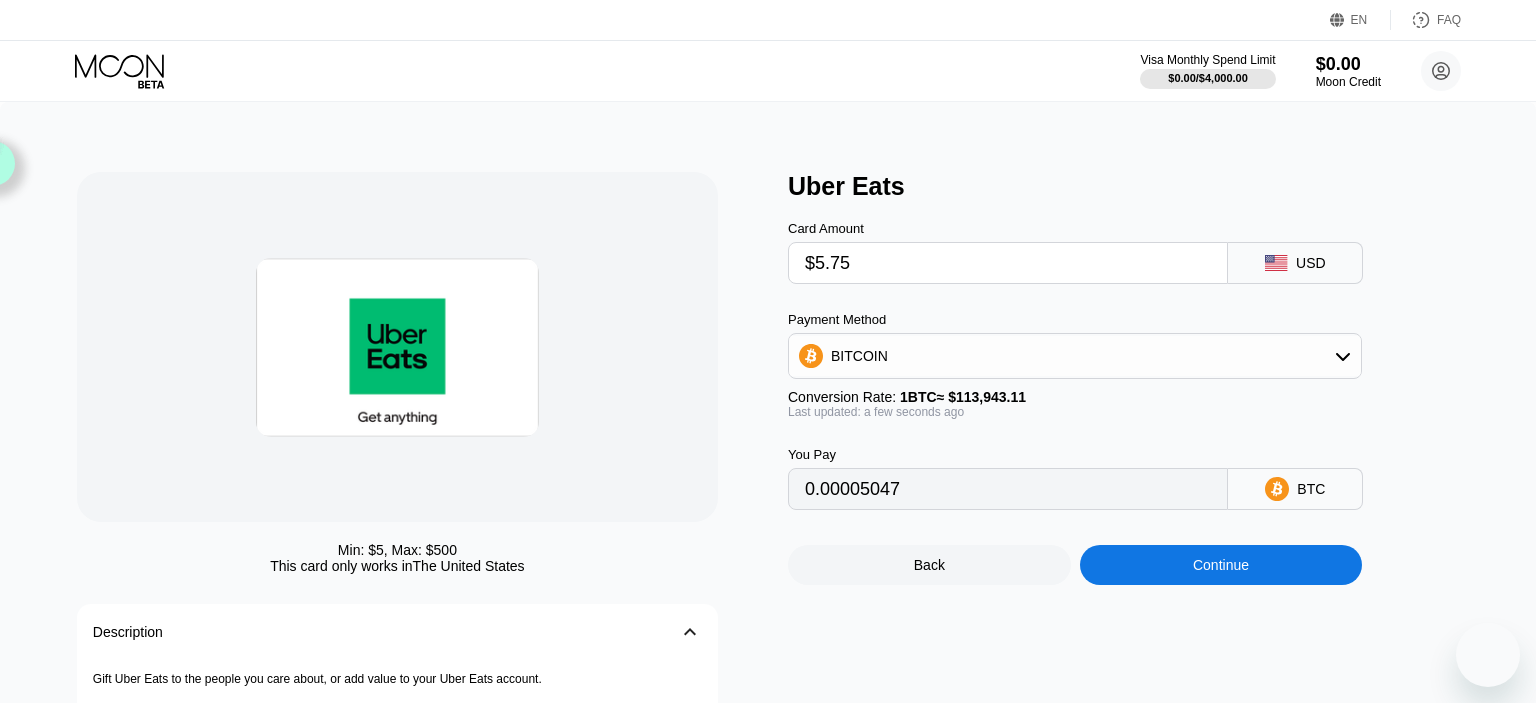 click on "BITCOIN" at bounding box center [1075, 356] 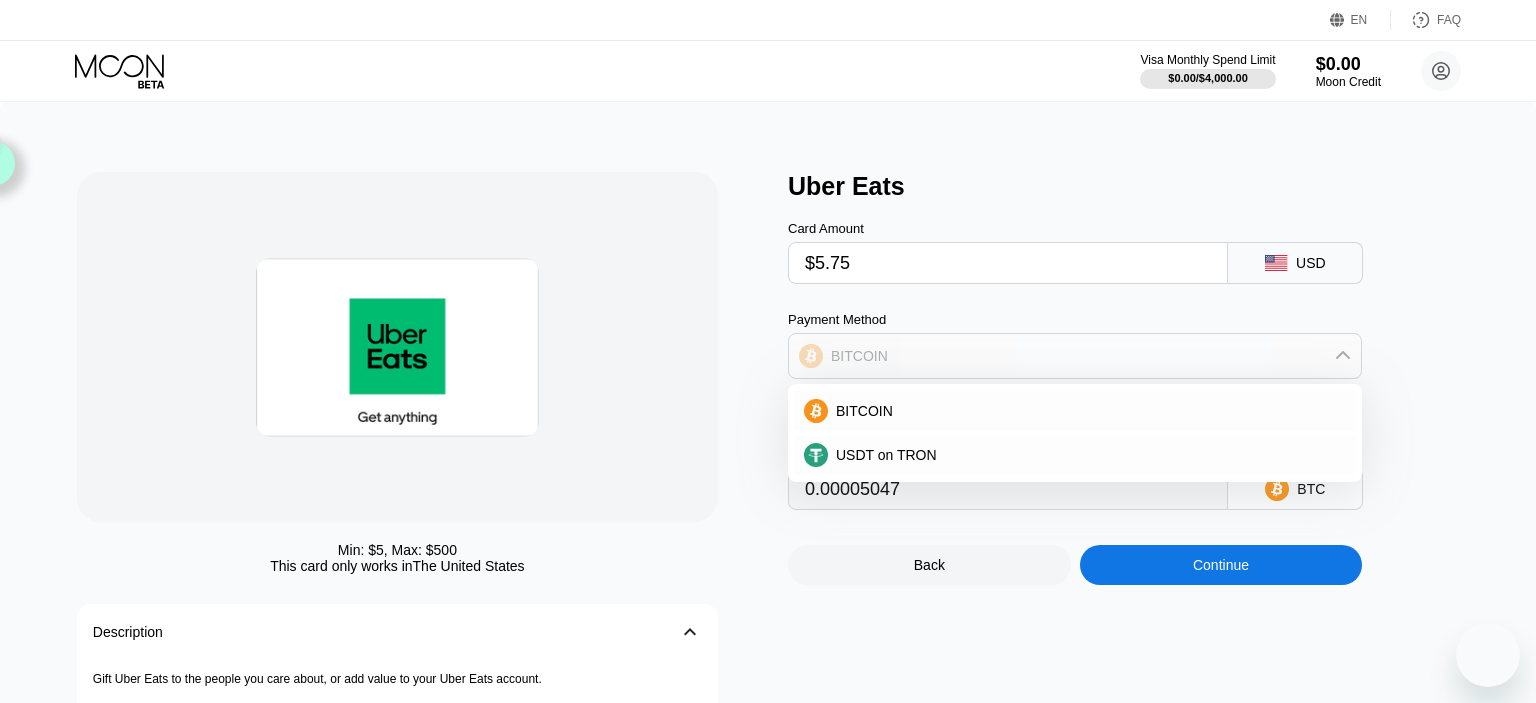 click on "BITCOIN" at bounding box center [1075, 356] 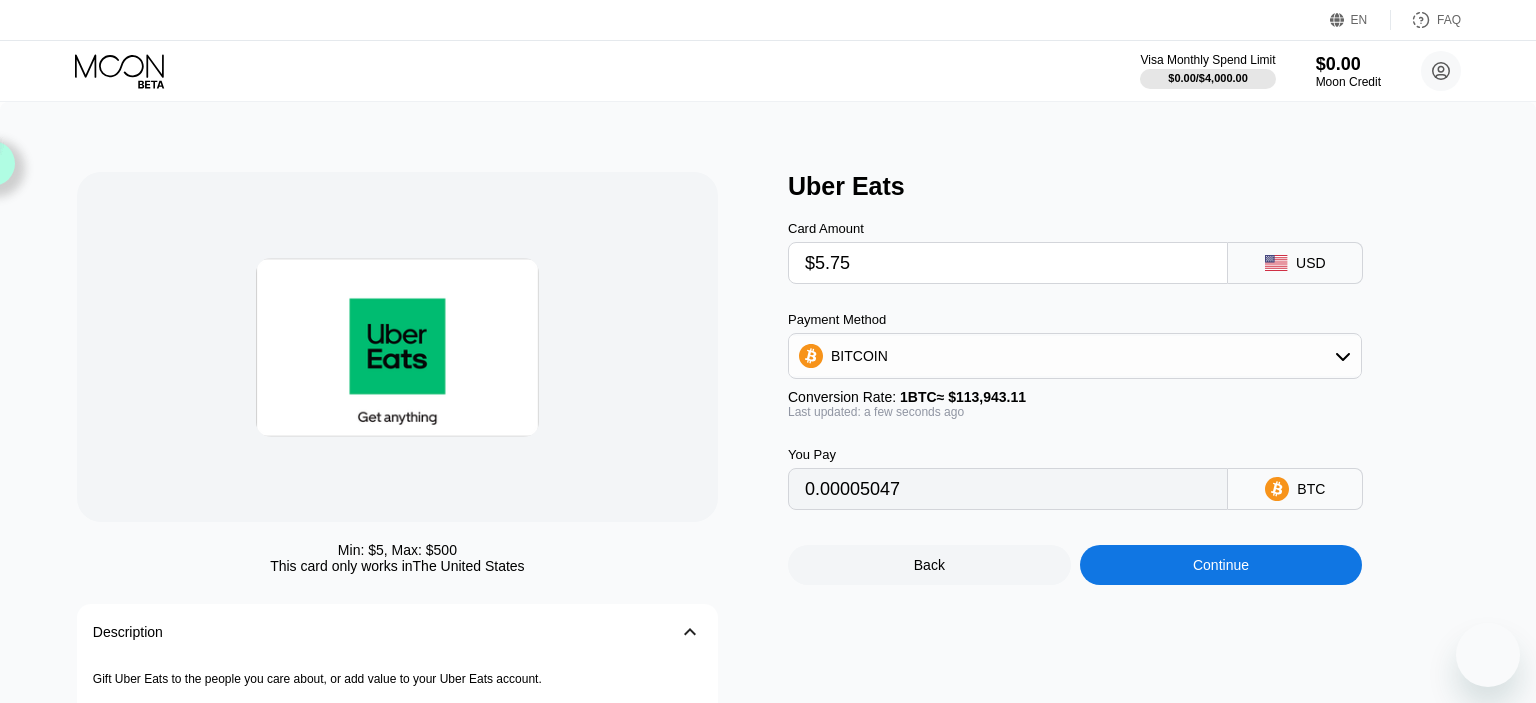 click on "Continue" at bounding box center (1221, 565) 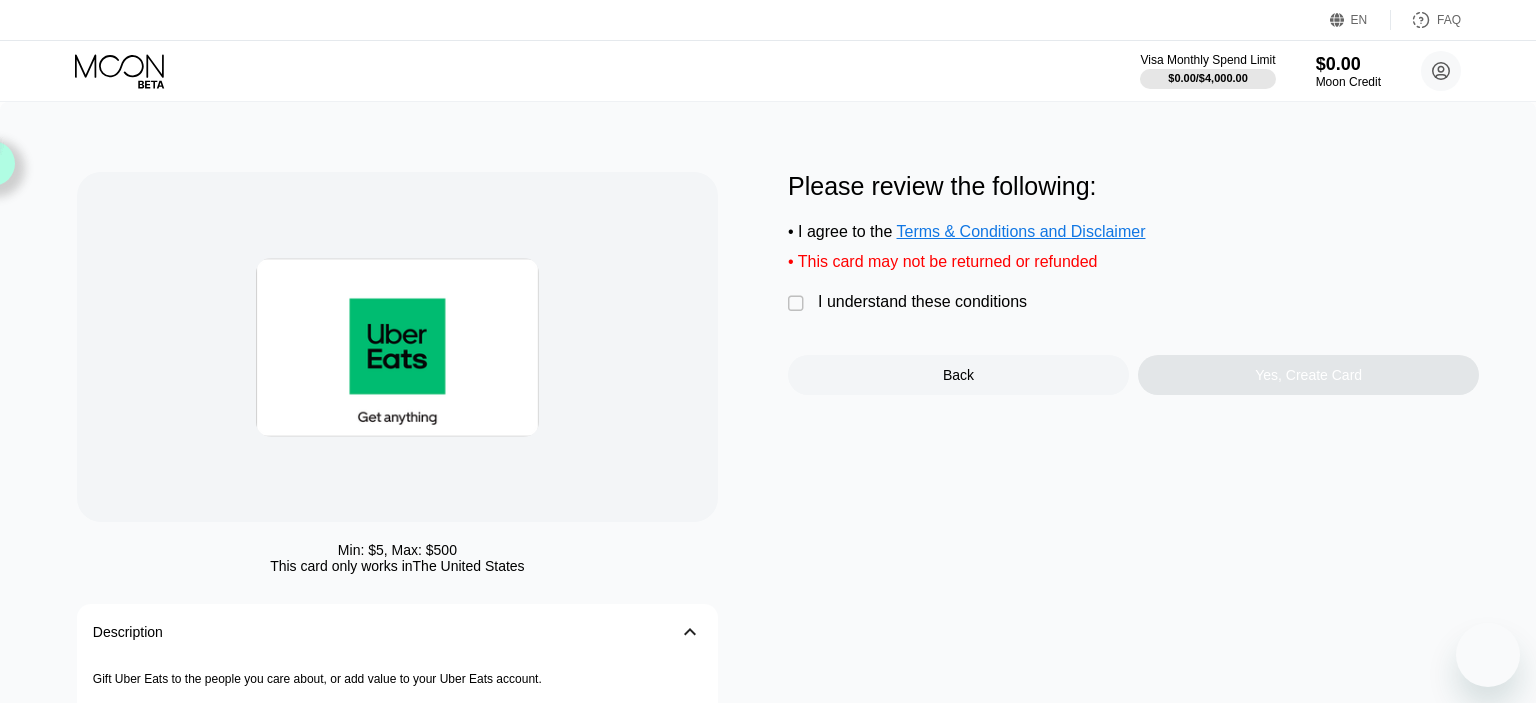 click on "I understand these conditions" at bounding box center (922, 302) 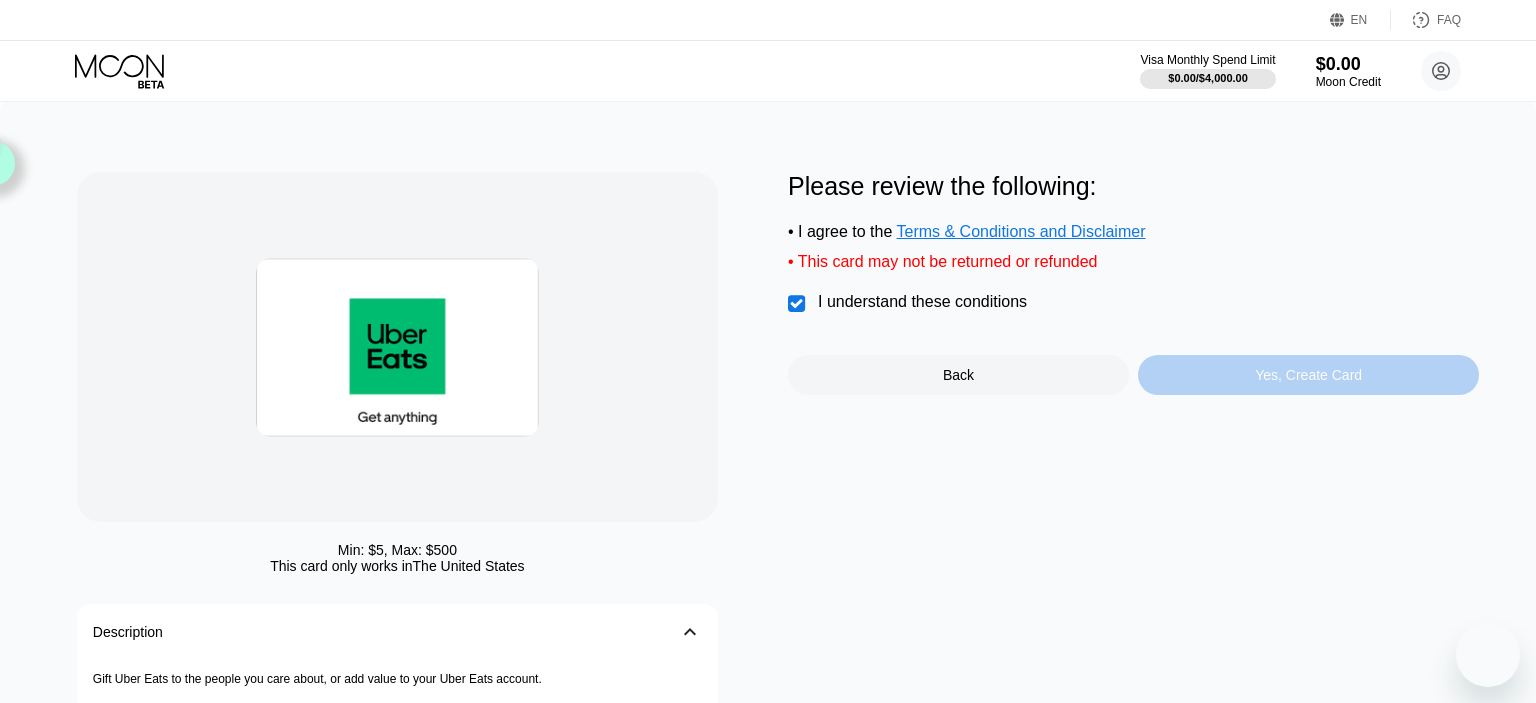 click on "Yes, Create Card" at bounding box center (1308, 375) 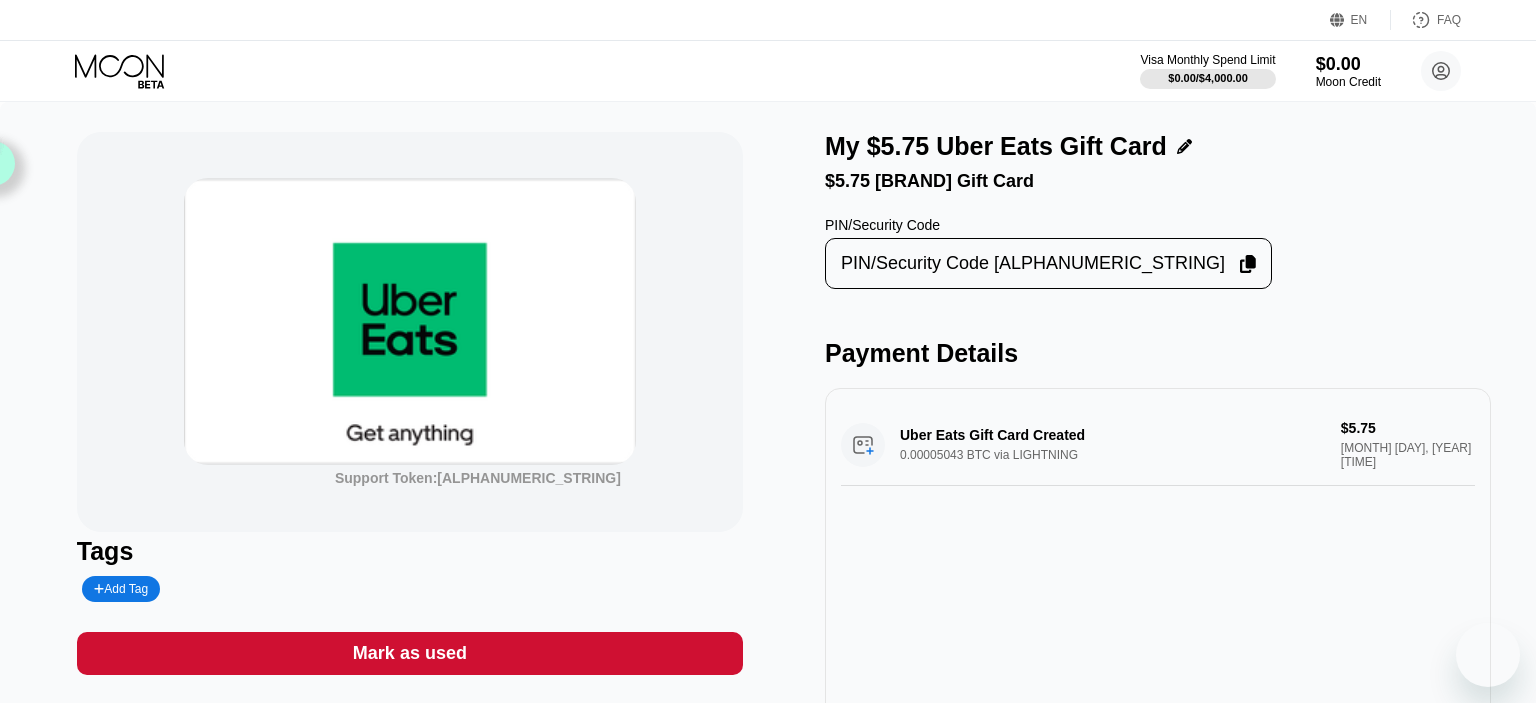 drag, startPoint x: 1030, startPoint y: 244, endPoint x: 1008, endPoint y: 259, distance: 26.627054 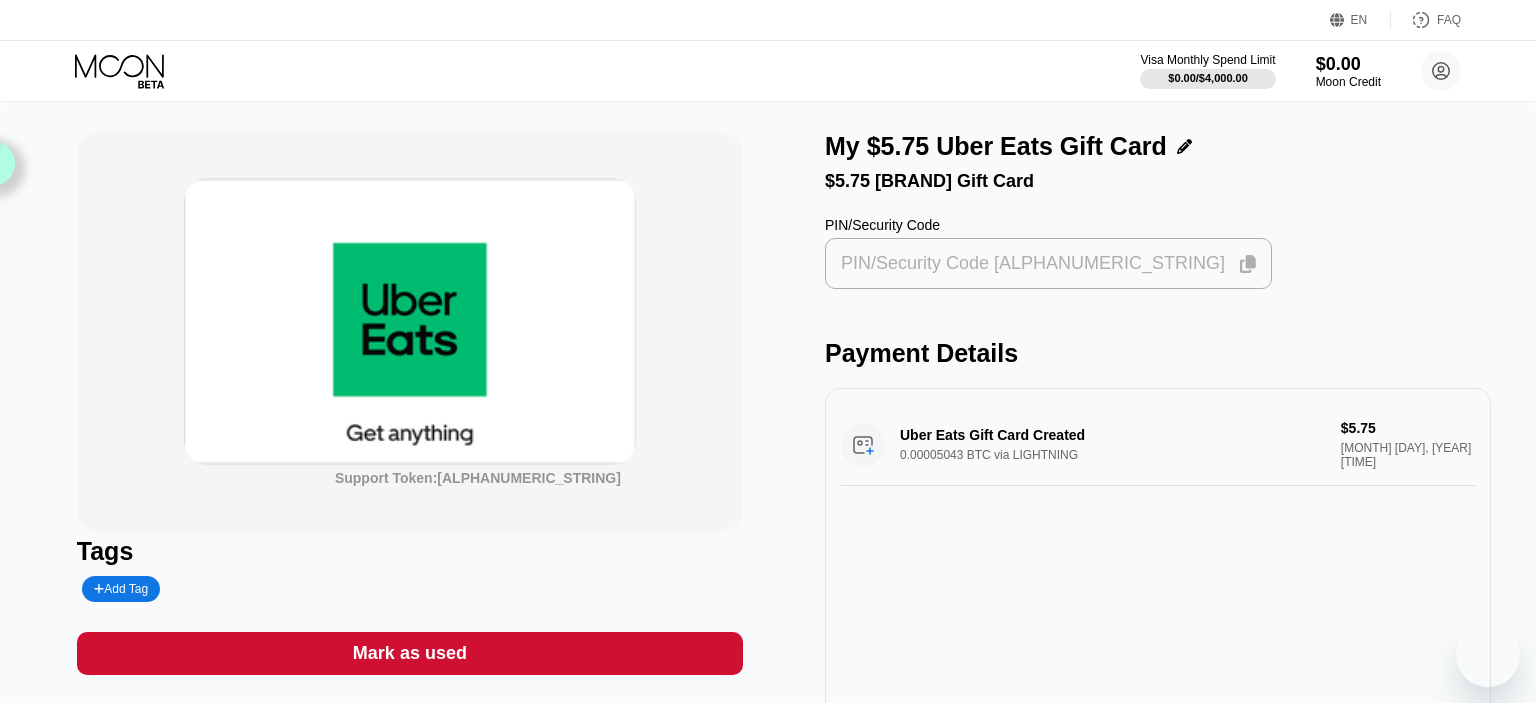 click on "[LICENSE]" at bounding box center [1048, 263] 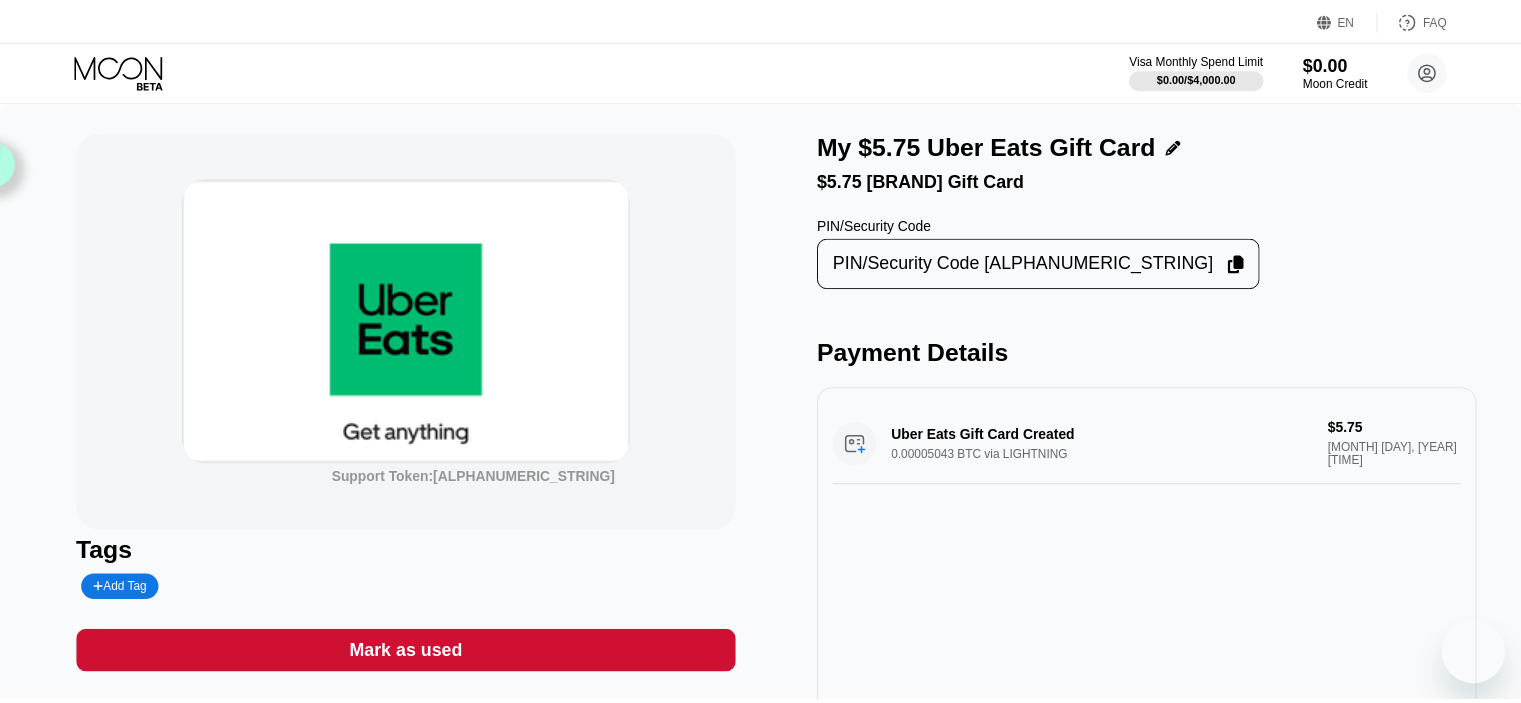 scroll, scrollTop: 0, scrollLeft: 0, axis: both 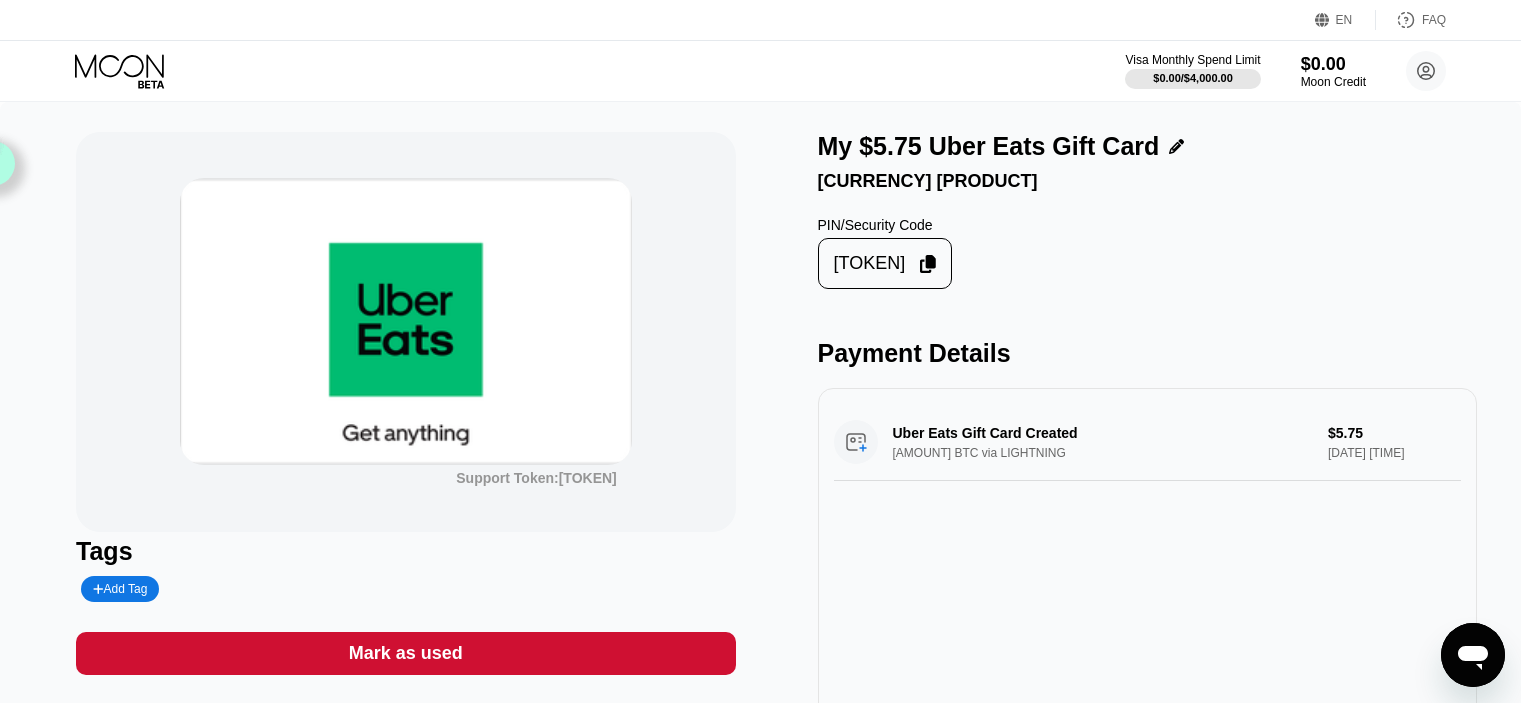 click on "Visa Monthly Spend Limit $0.00 / $4,000.00 $0.00 Moon Credit ultraorbonix@gmail.com  Home Settings Support Careers About Us Log out Privacy policy Terms" at bounding box center (1285, 71) 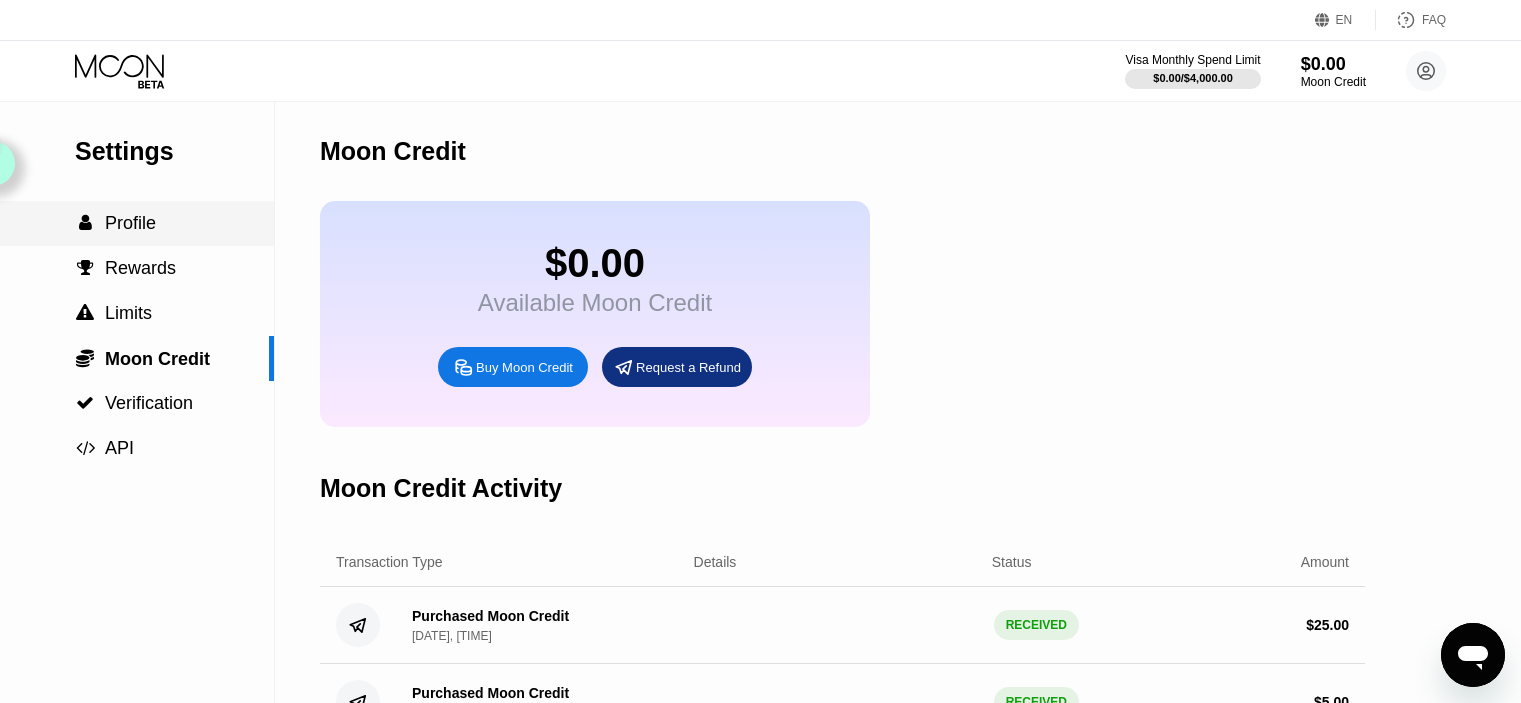 click on "Settings  Profile  Rewards  Limits  Moon Credit  Verification  API" at bounding box center (137, 286) 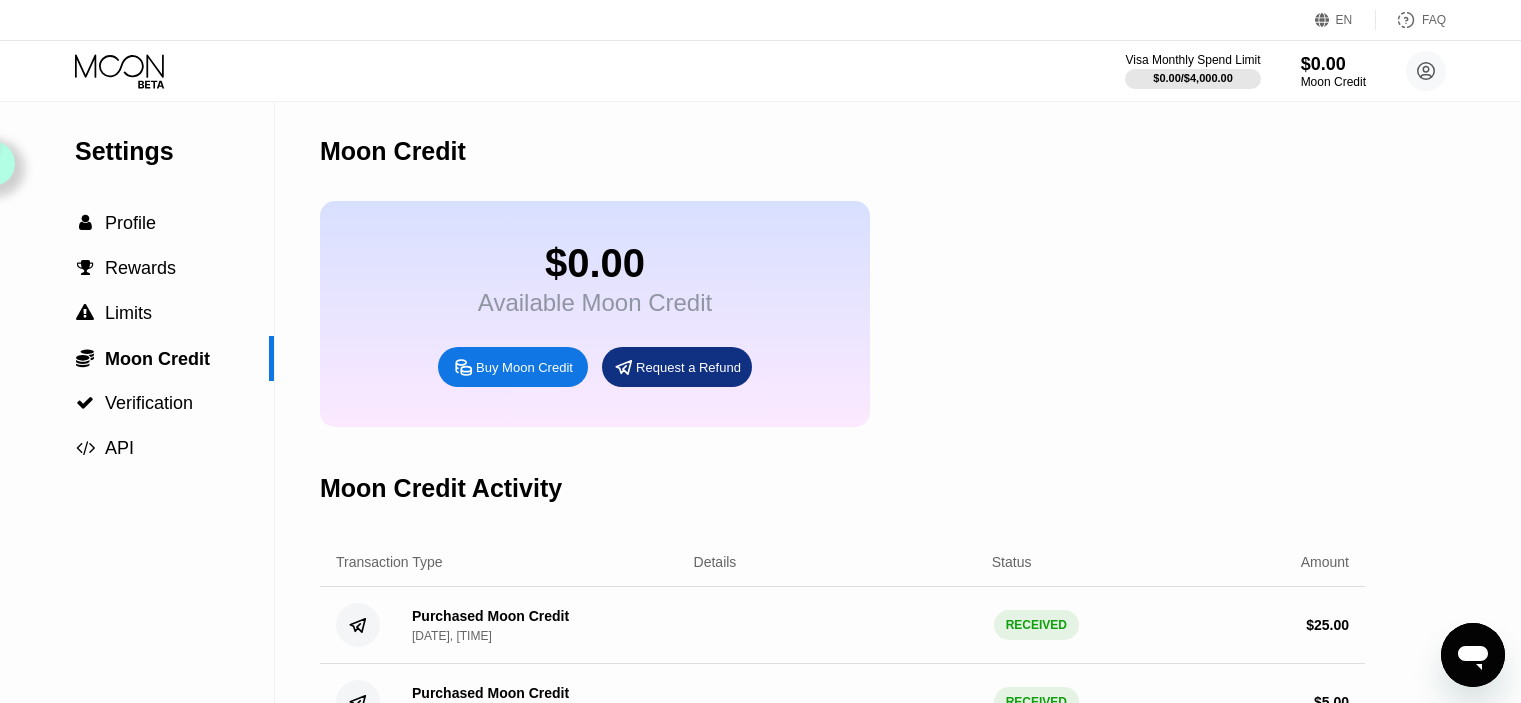 click on " Profile" at bounding box center (137, 223) 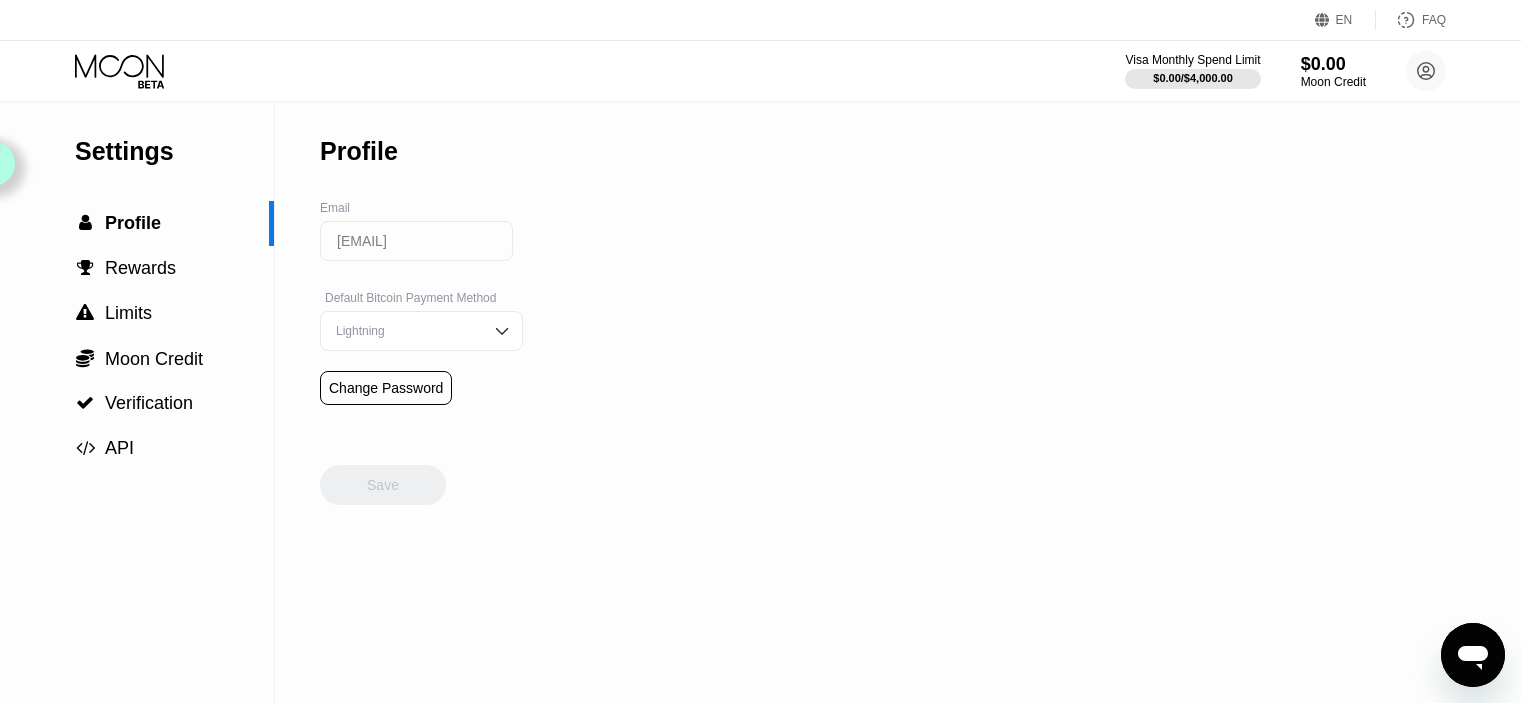 click 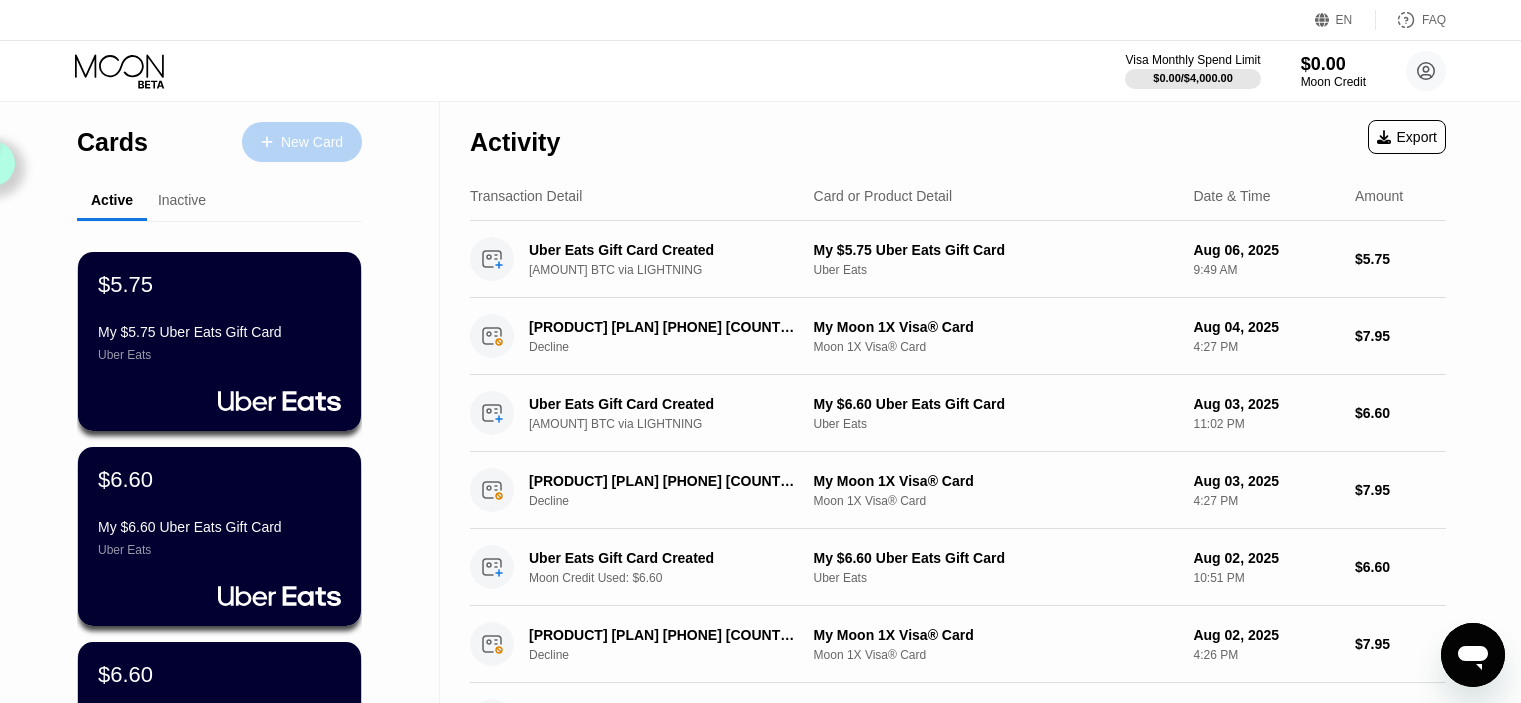 click on "New Card" at bounding box center (312, 142) 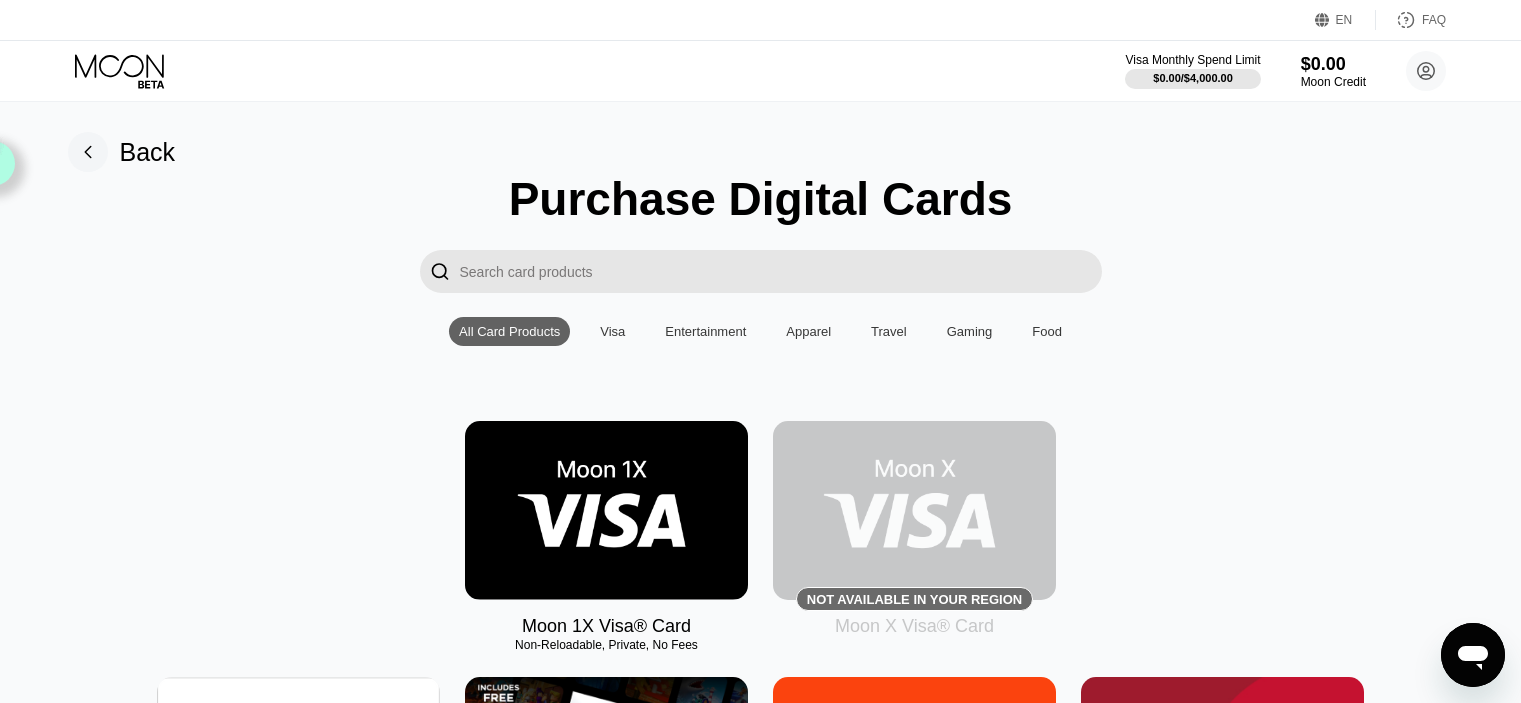 click at bounding box center [298, 766] 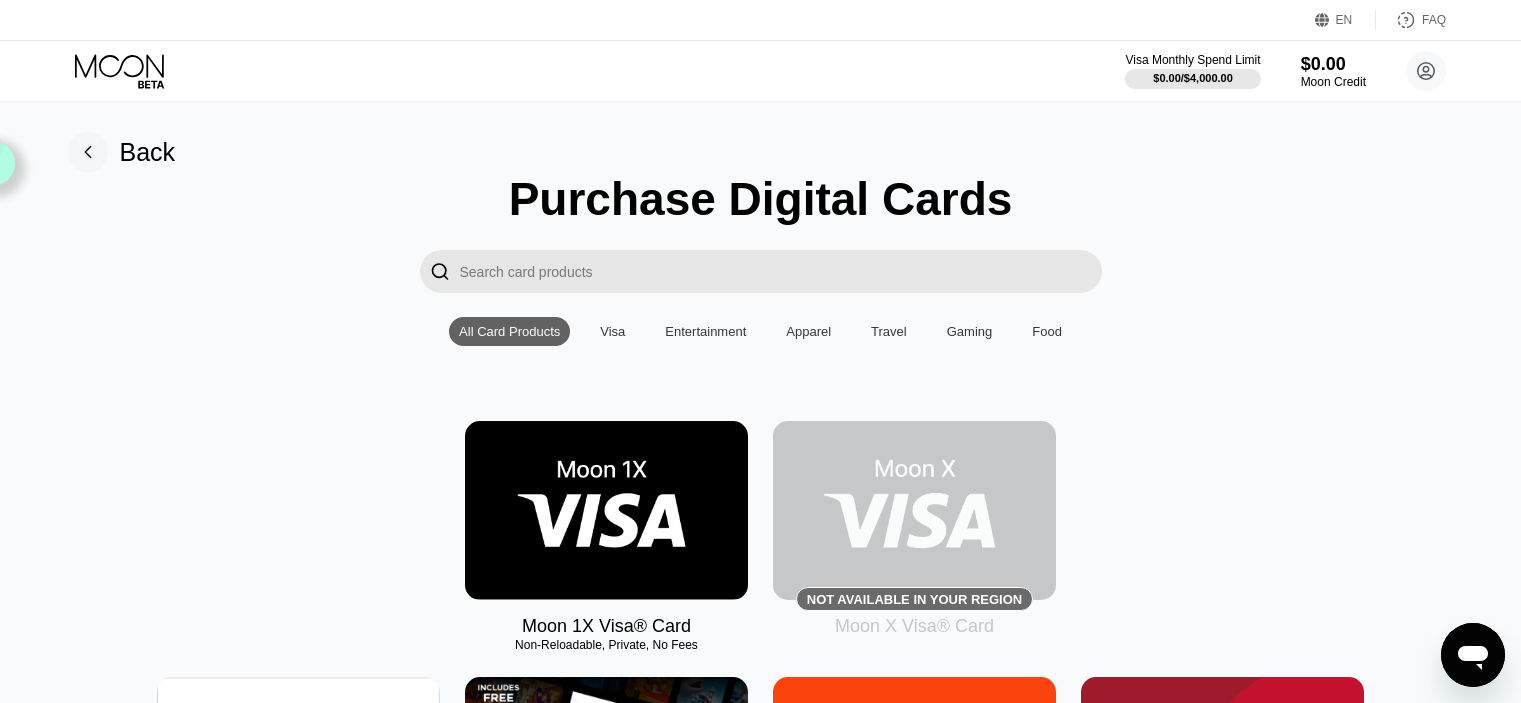 type on "0" 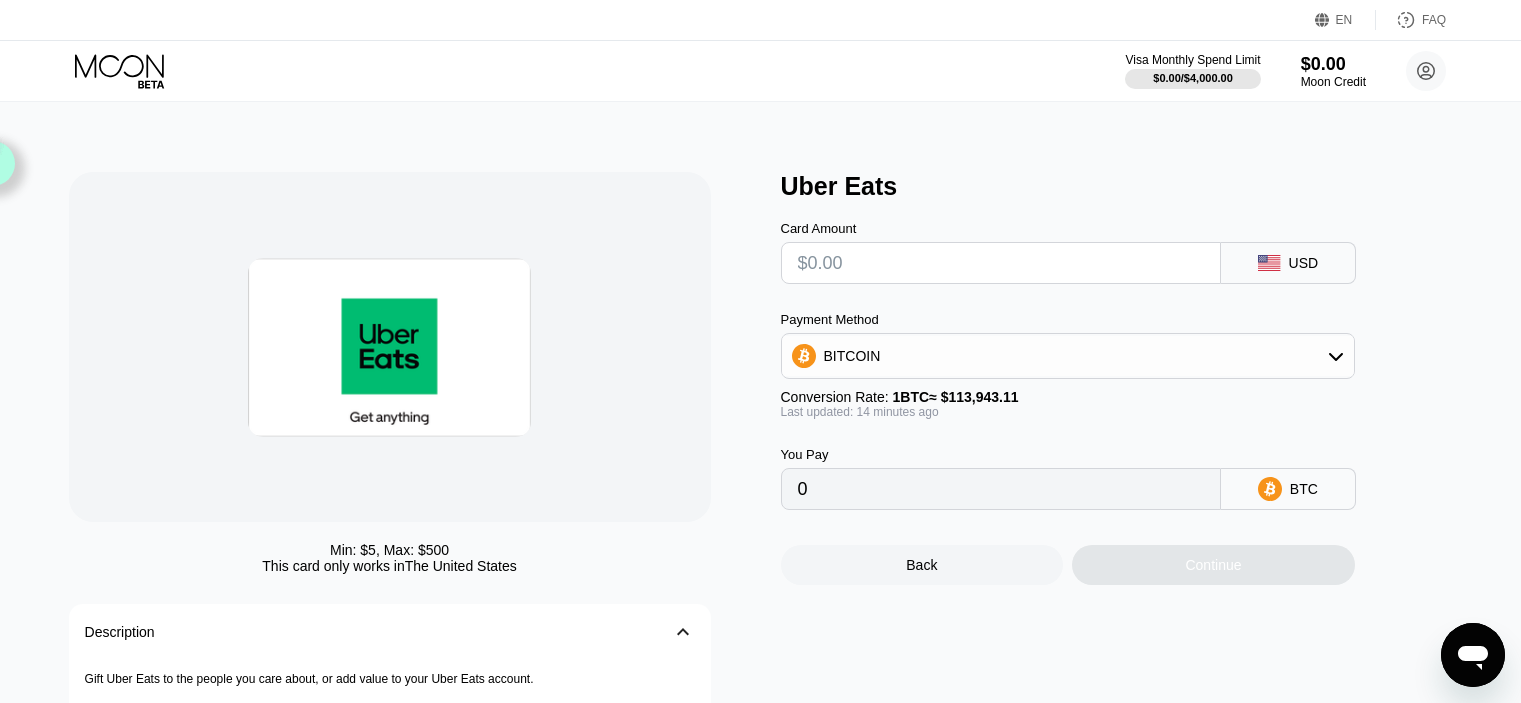 click at bounding box center [1001, 263] 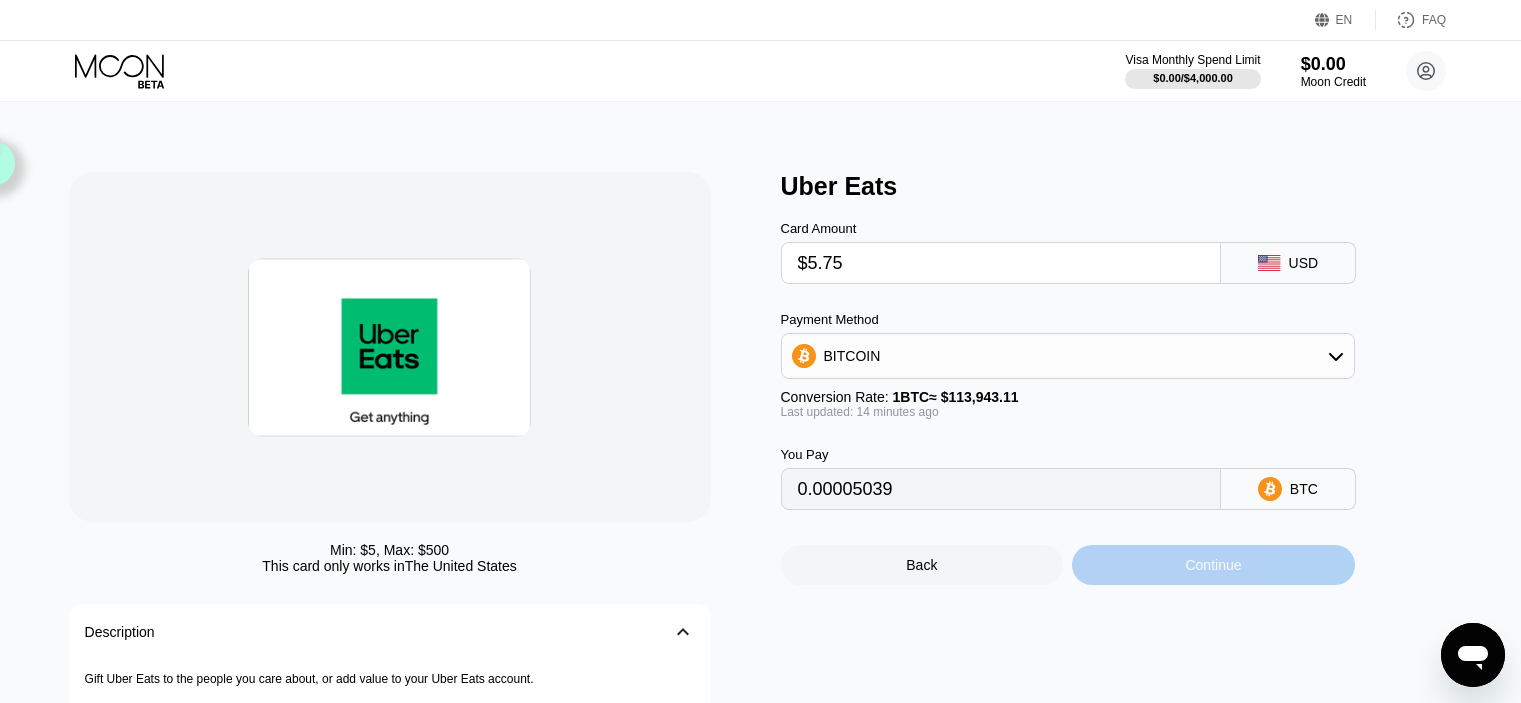 click on "Continue" at bounding box center [1213, 565] 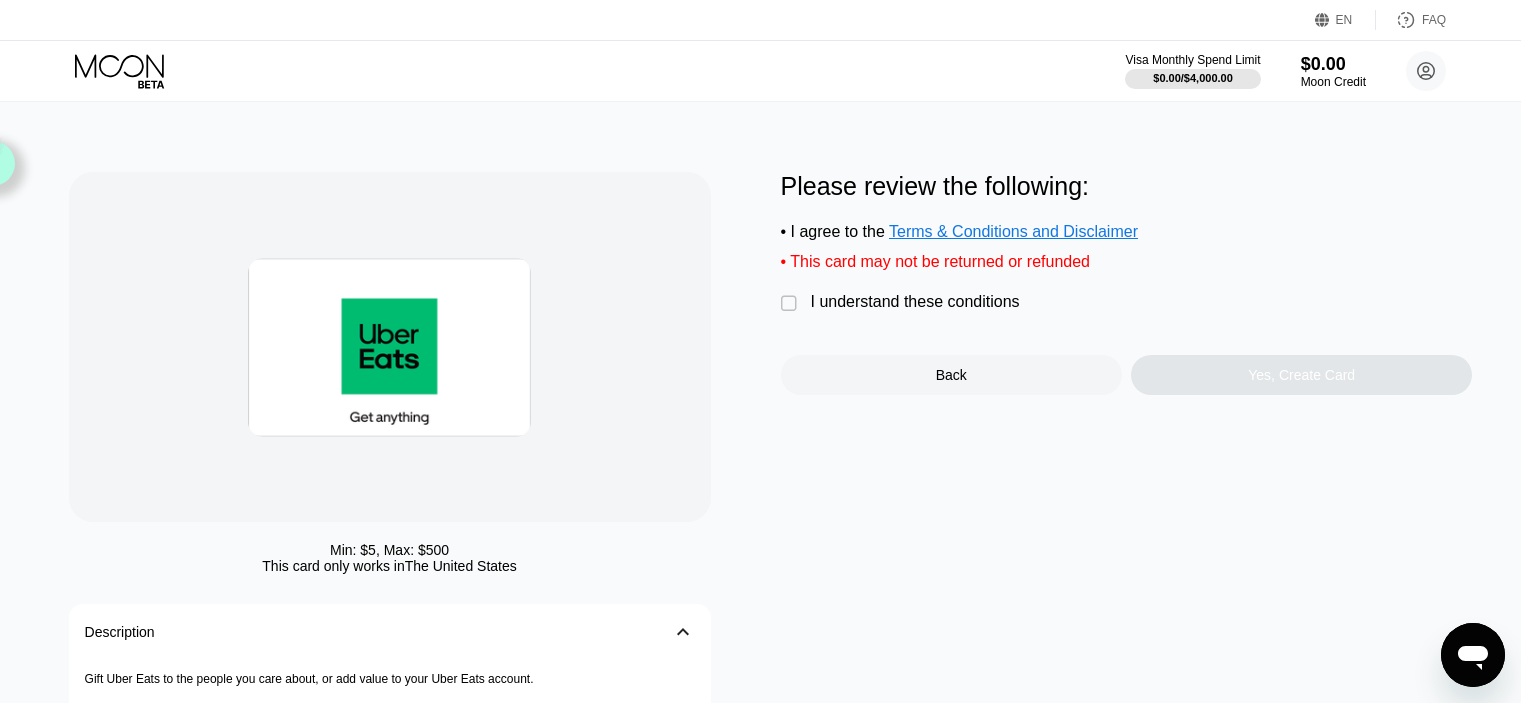click on "Please review the following: • I agree to the   Terms & Conditions and Disclaimer • This card may not be returned or refunded  I understand these conditions Back Yes, Create Card" at bounding box center (1127, 283) 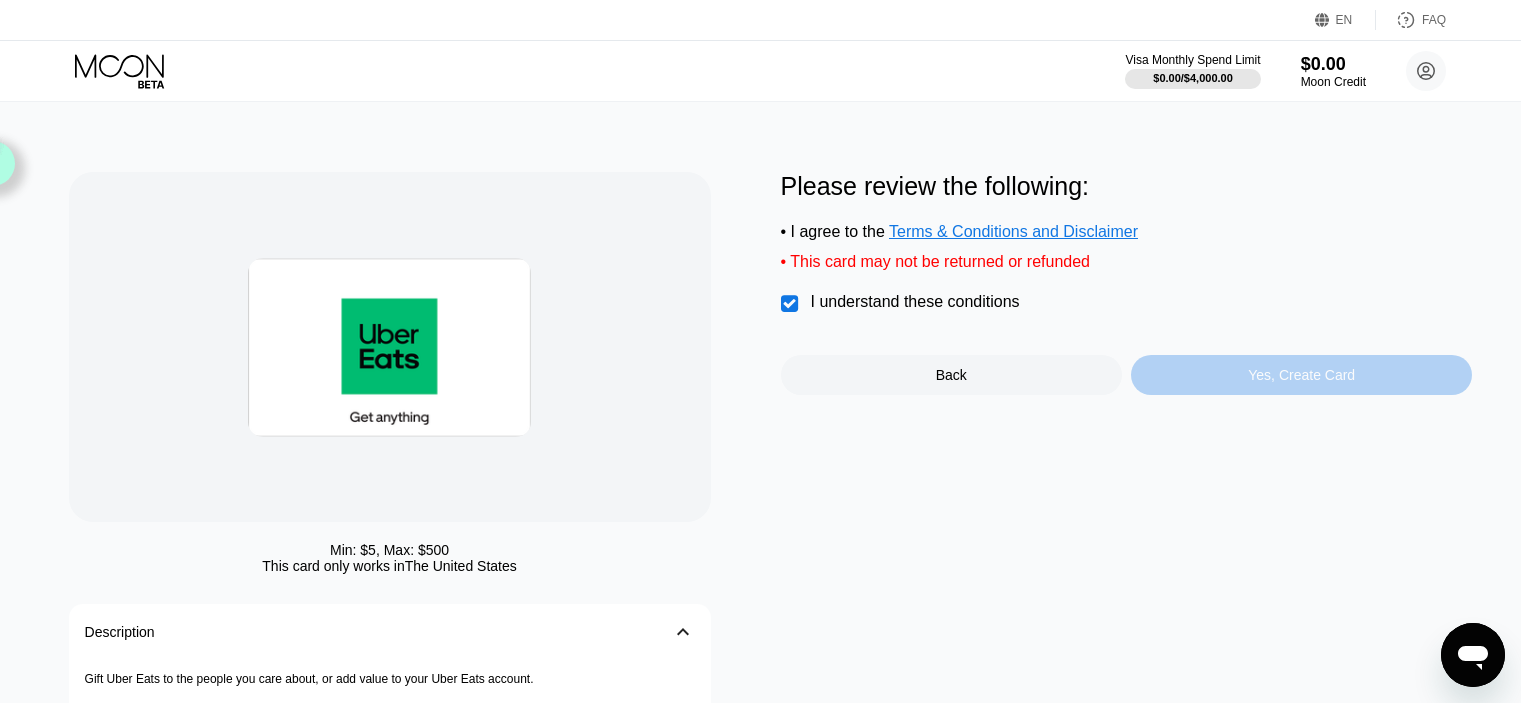 click on "Yes, Create Card" at bounding box center (1301, 375) 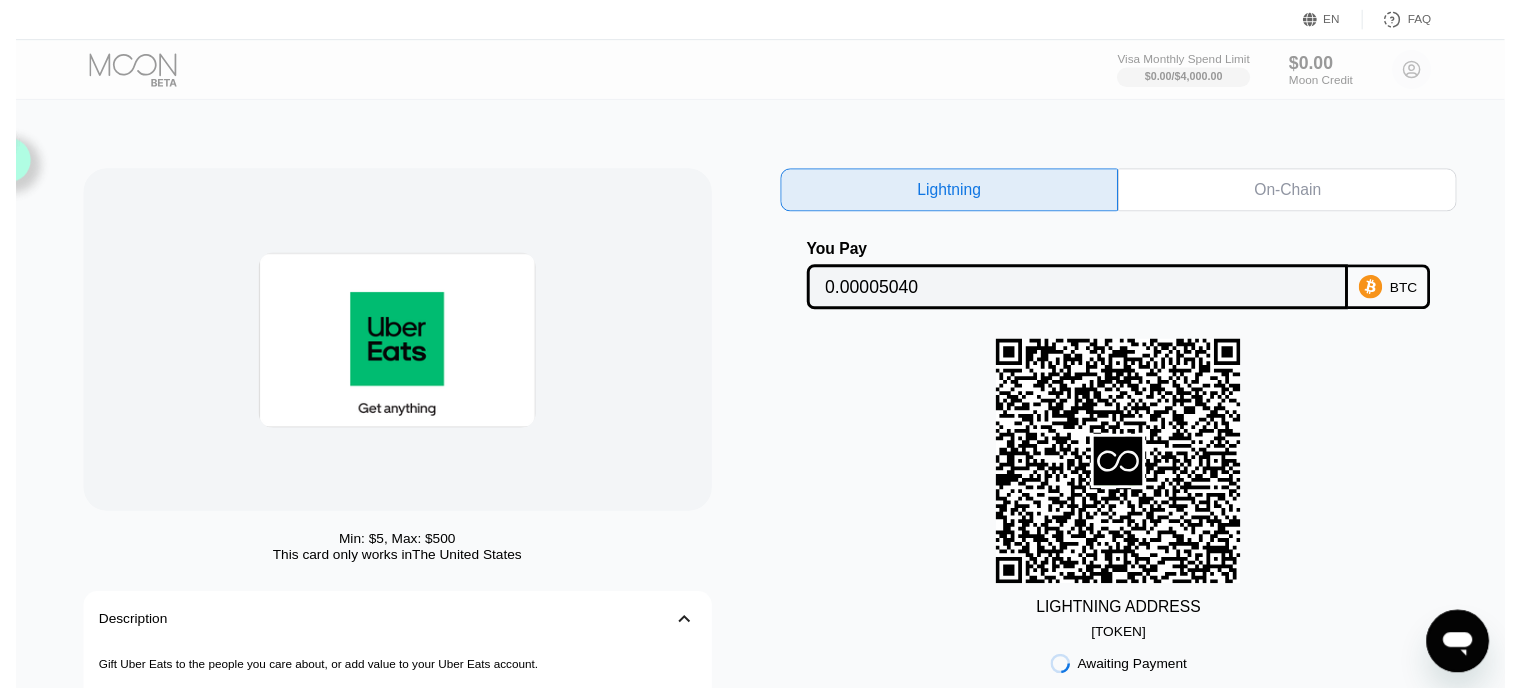 scroll, scrollTop: 0, scrollLeft: 0, axis: both 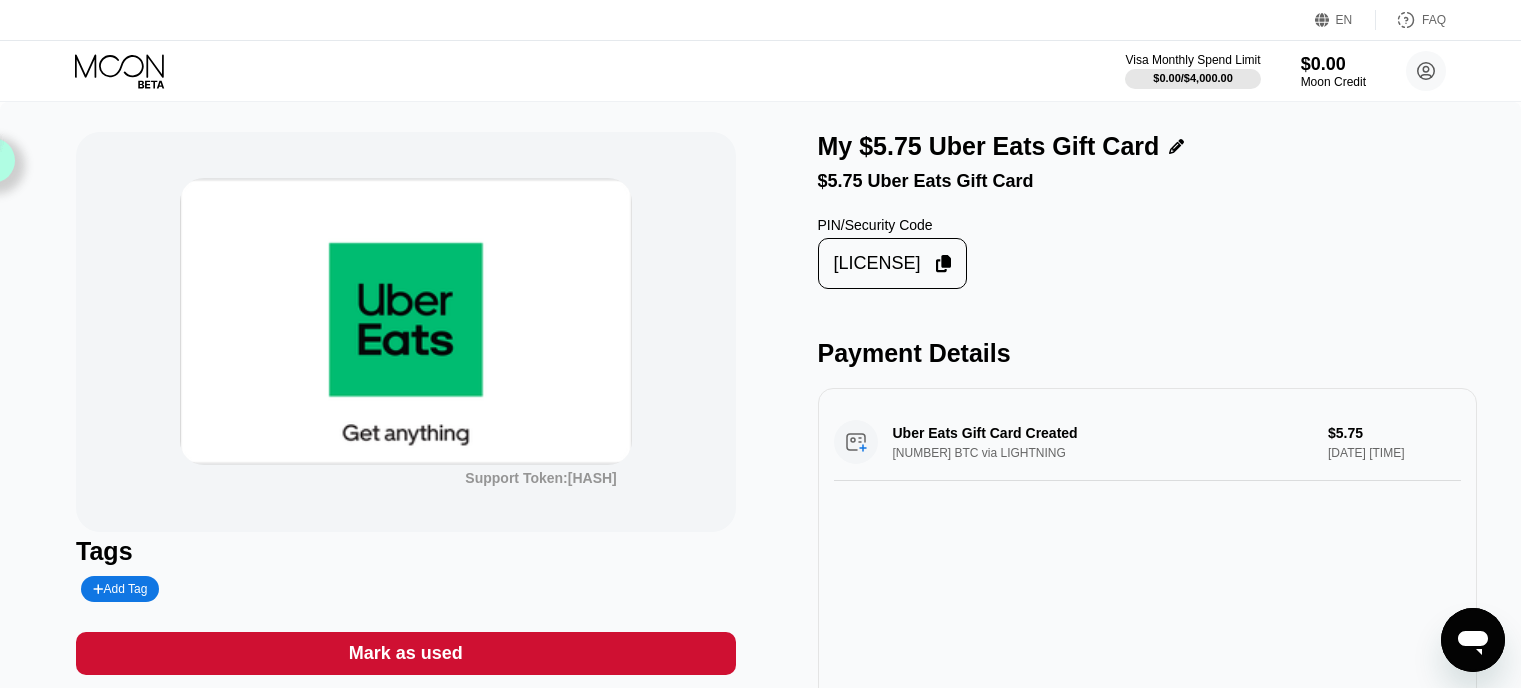 click on "[LICENSE]" at bounding box center [877, 263] 